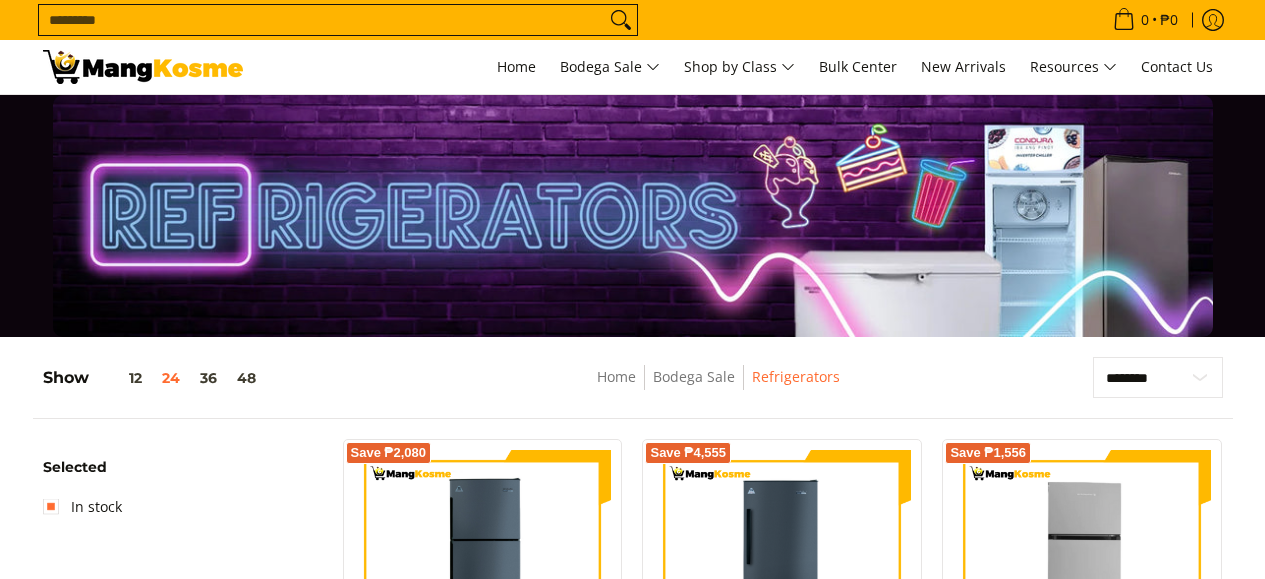 scroll, scrollTop: 0, scrollLeft: 0, axis: both 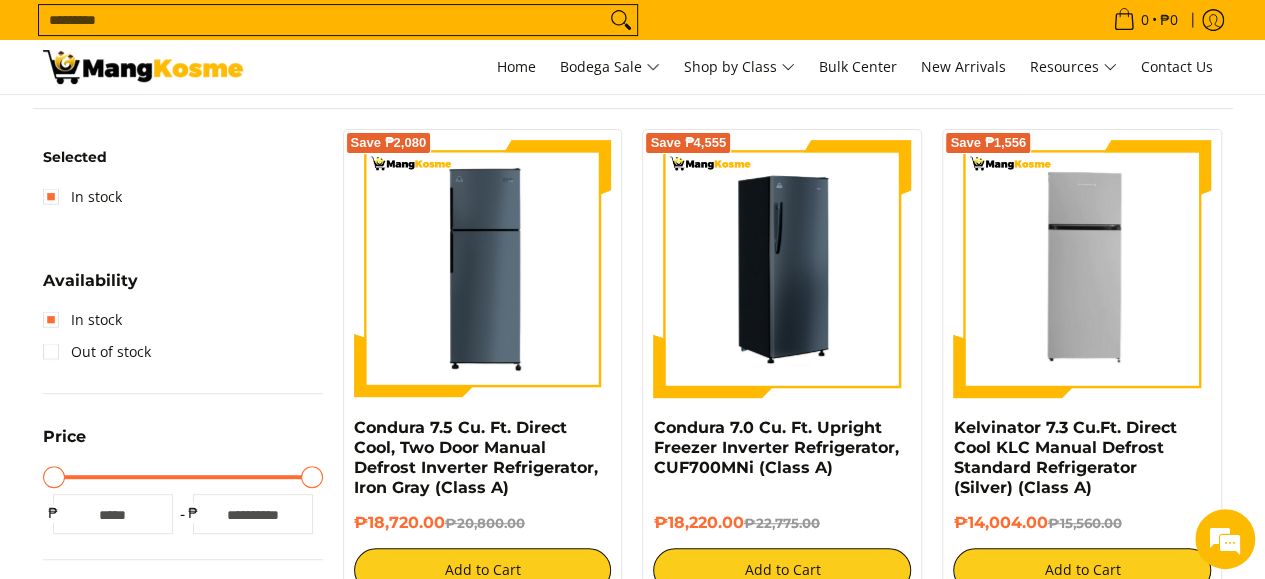 click at bounding box center (782, 269) 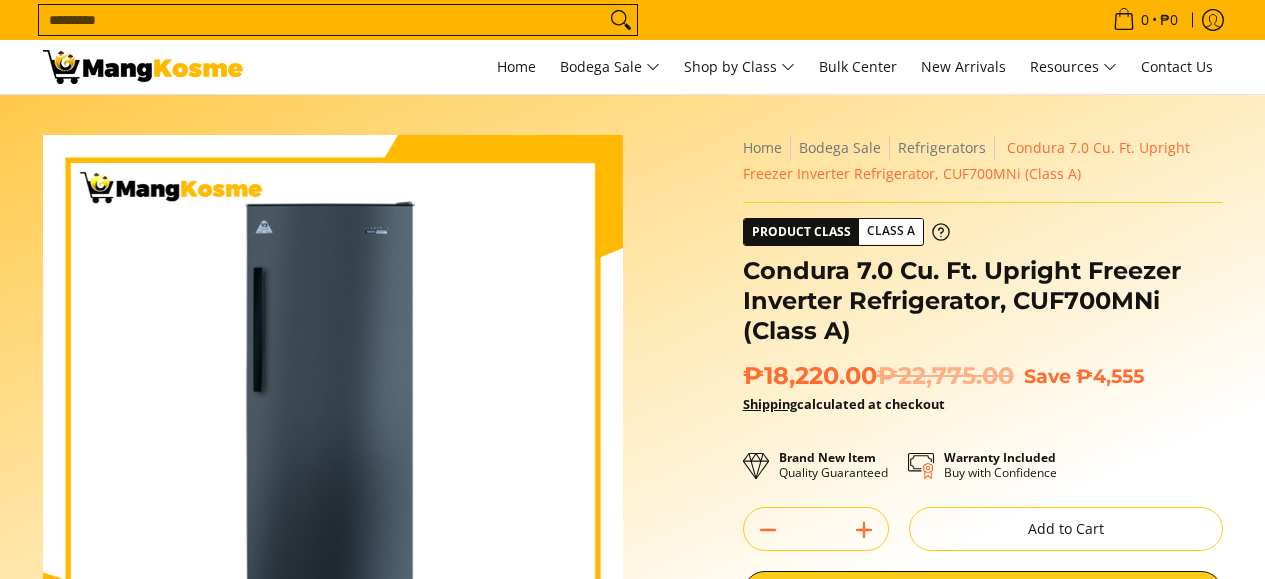 scroll, scrollTop: 0, scrollLeft: 0, axis: both 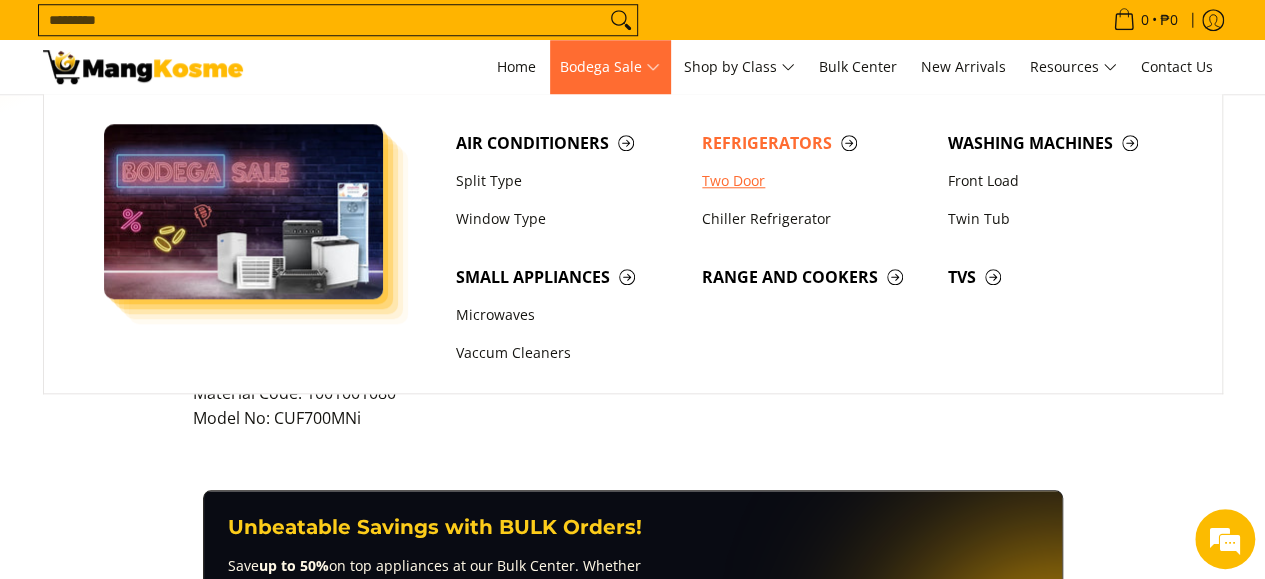 click on "Two Door" at bounding box center [815, 181] 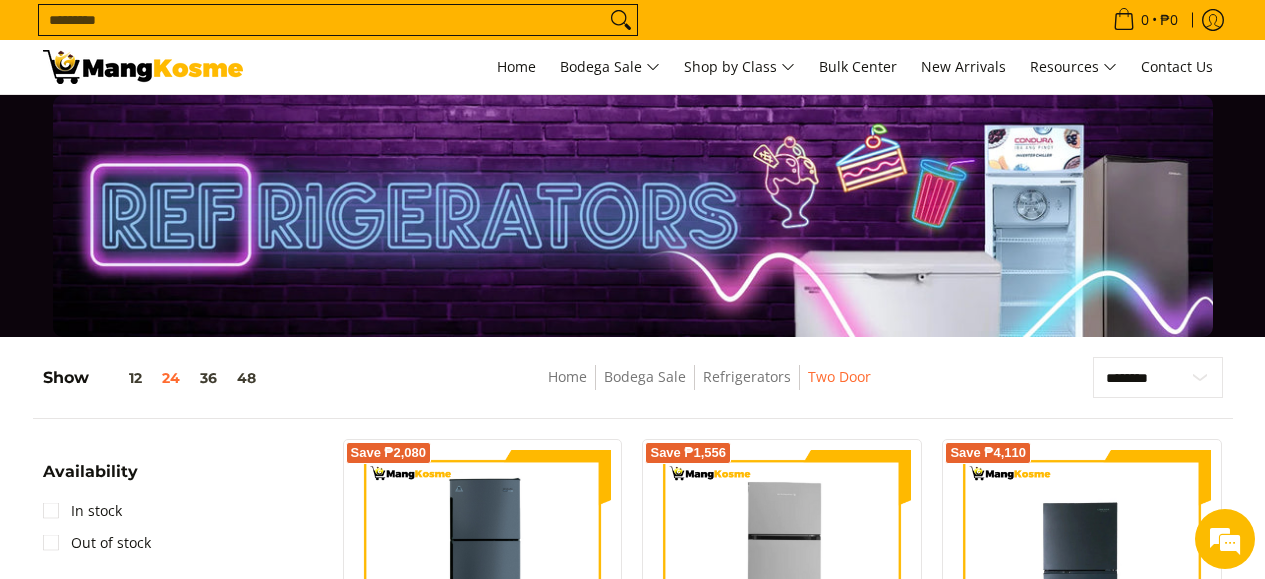 scroll, scrollTop: 0, scrollLeft: 0, axis: both 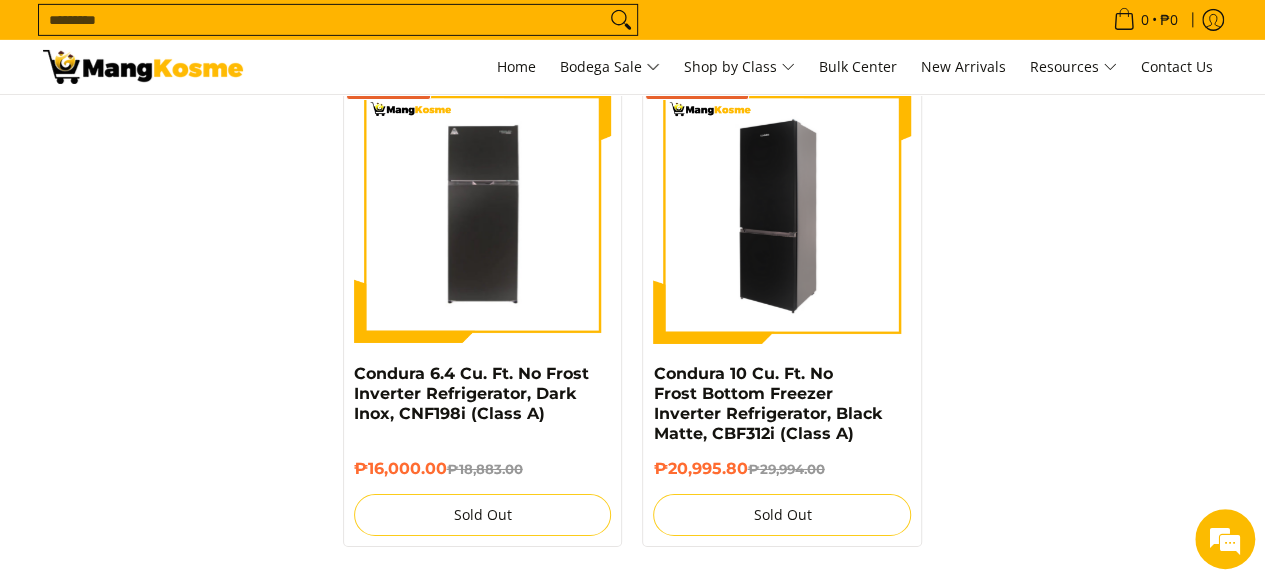 click at bounding box center (782, 215) 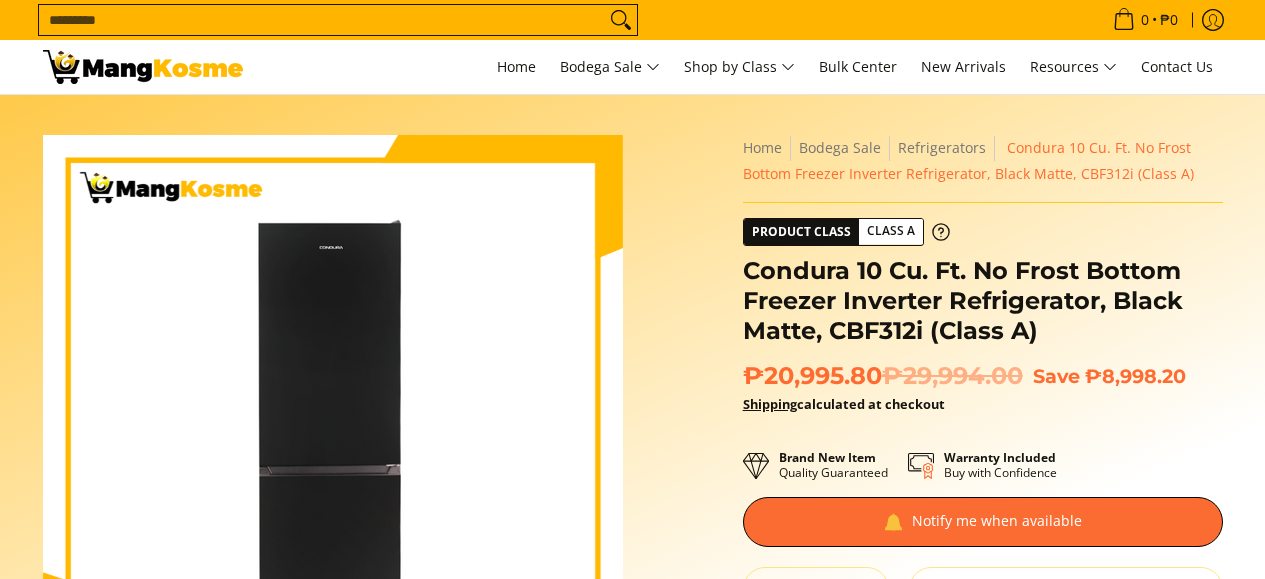 scroll, scrollTop: 0, scrollLeft: 0, axis: both 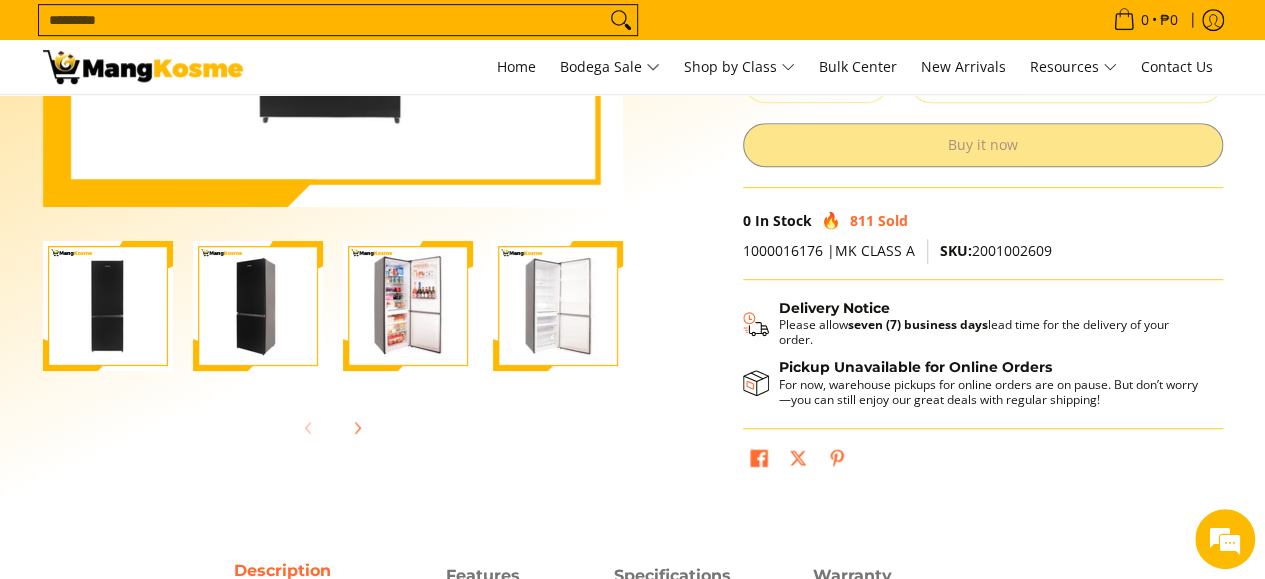 click at bounding box center (558, 306) 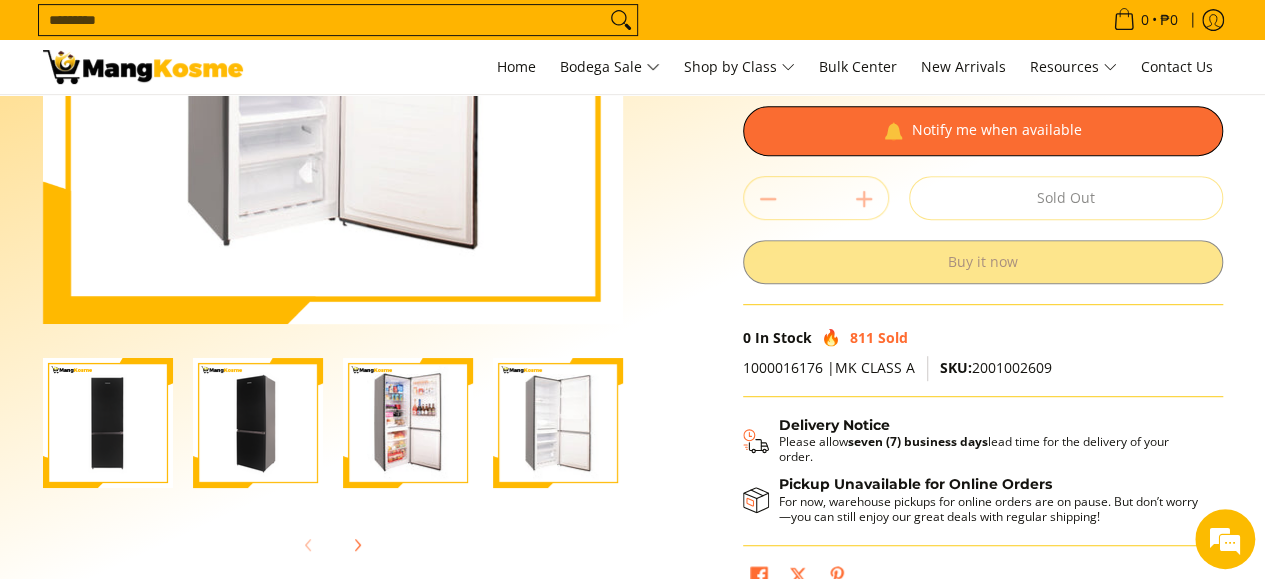 scroll, scrollTop: 394, scrollLeft: 0, axis: vertical 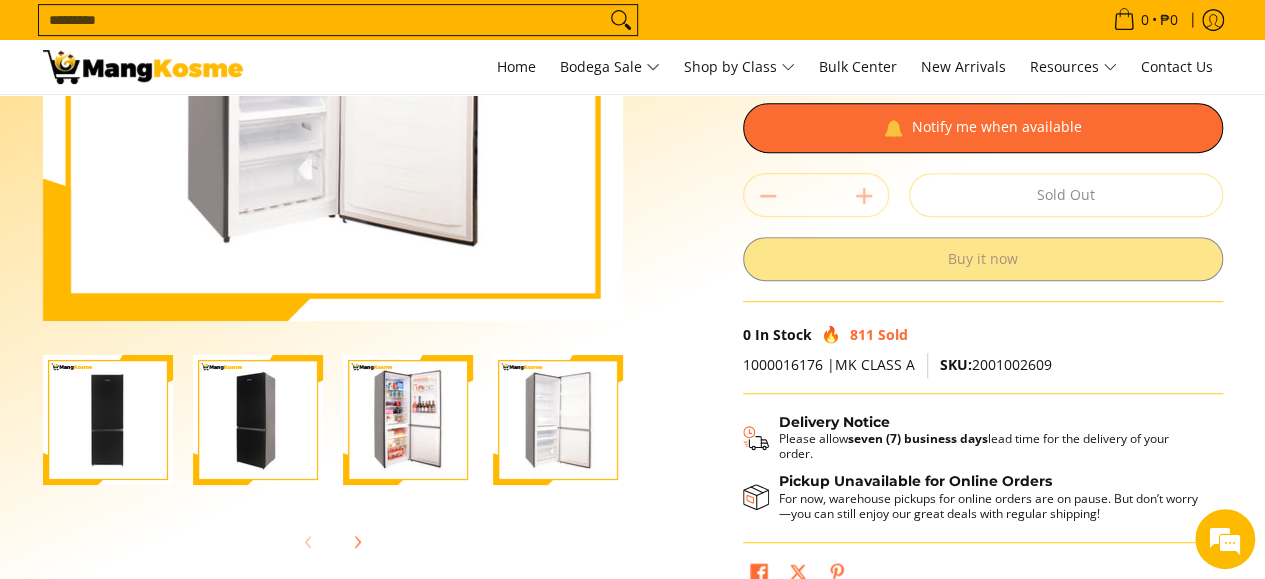 click at bounding box center [408, 420] 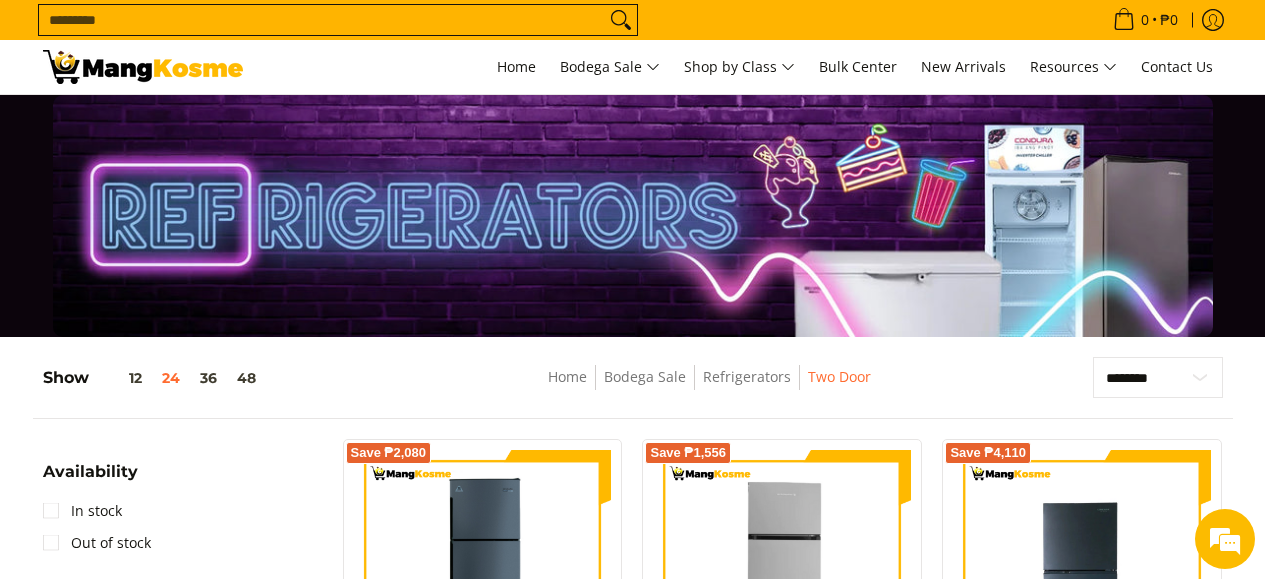 scroll, scrollTop: 3298, scrollLeft: 0, axis: vertical 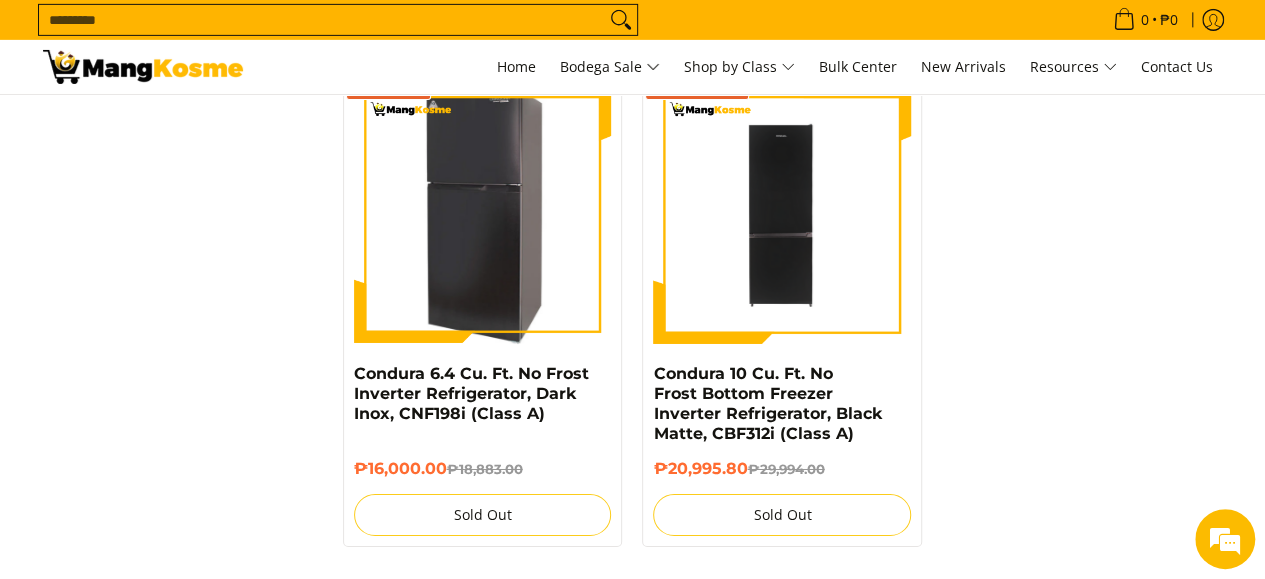 click at bounding box center (483, 215) 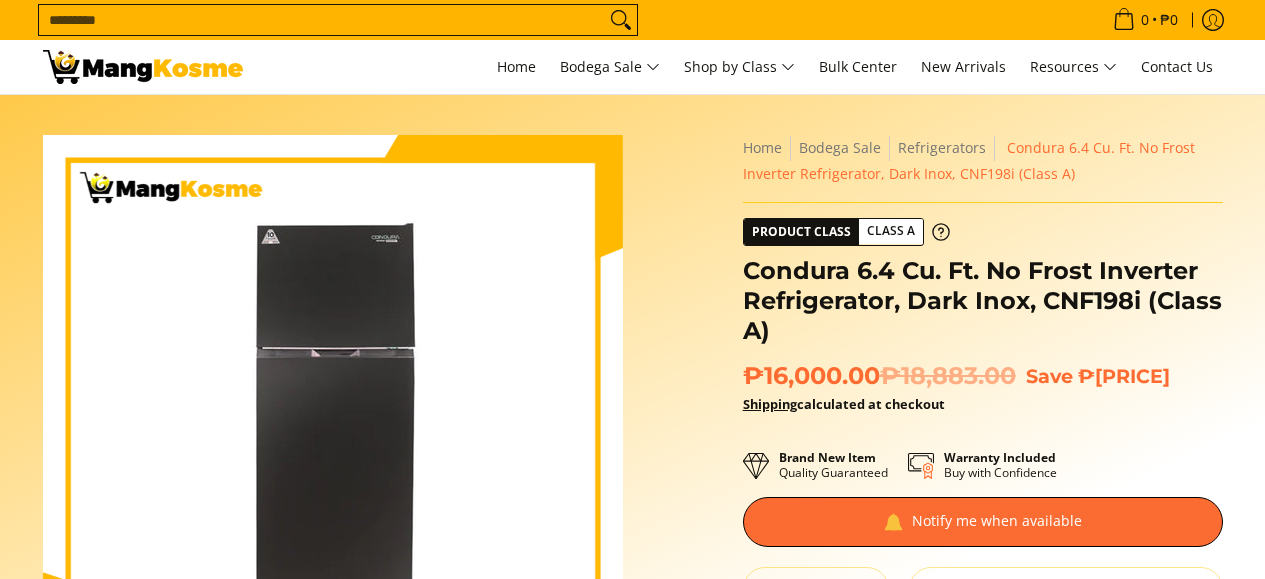 scroll, scrollTop: 0, scrollLeft: 0, axis: both 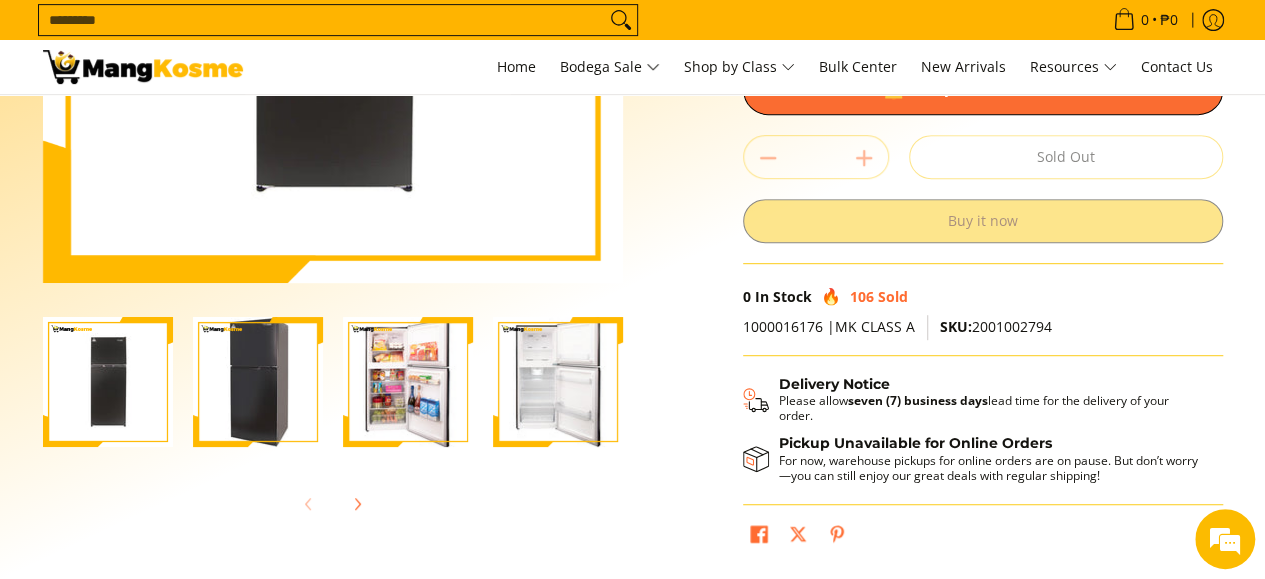 click at bounding box center (558, 382) 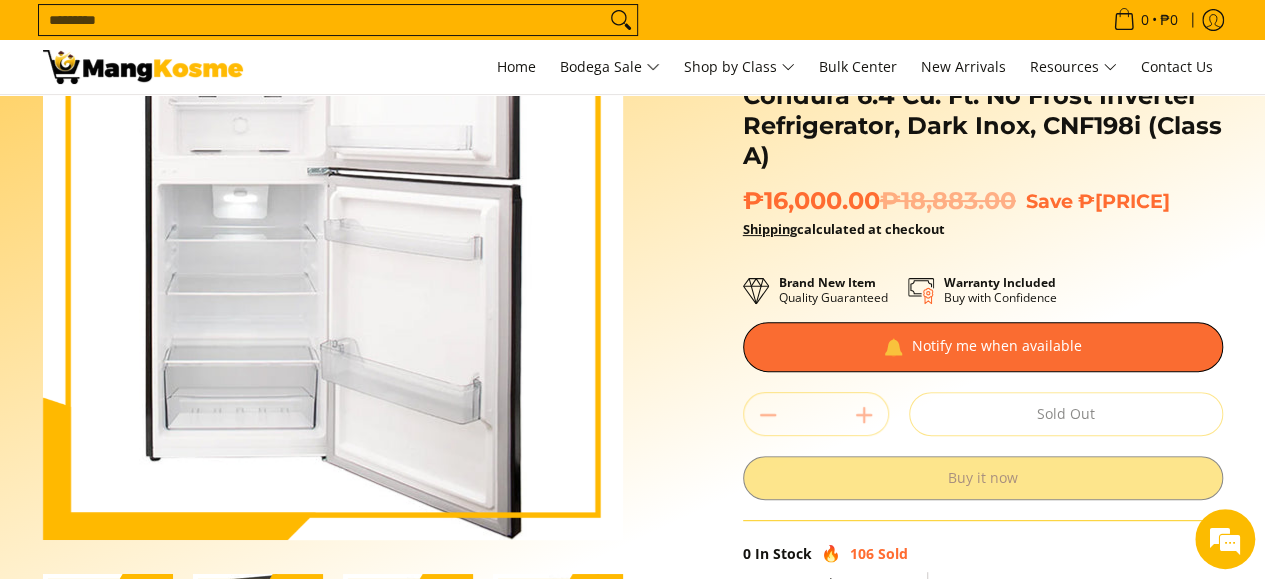 scroll, scrollTop: 162, scrollLeft: 0, axis: vertical 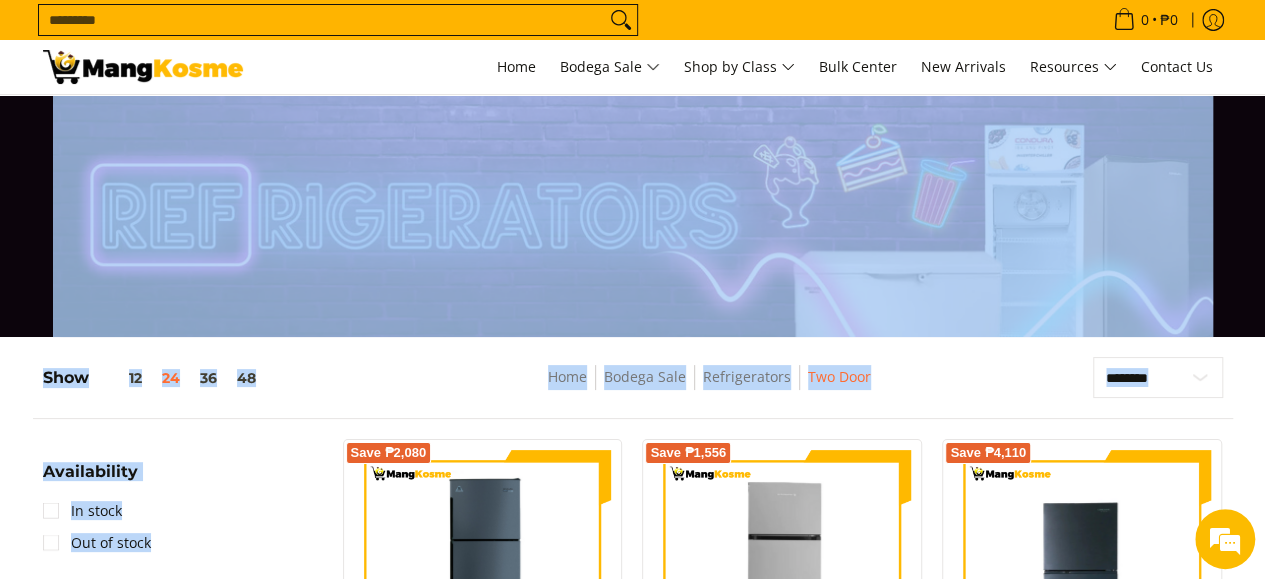 drag, startPoint x: 1242, startPoint y: 104, endPoint x: 1272, endPoint y: 100, distance: 30.265491 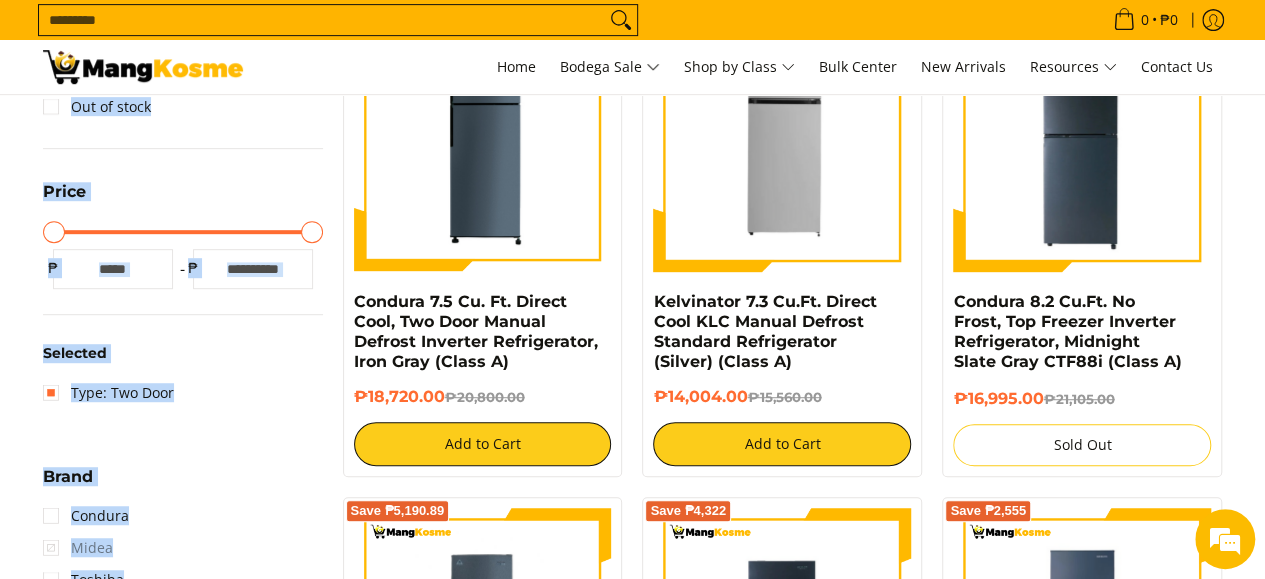 scroll, scrollTop: 304, scrollLeft: 0, axis: vertical 